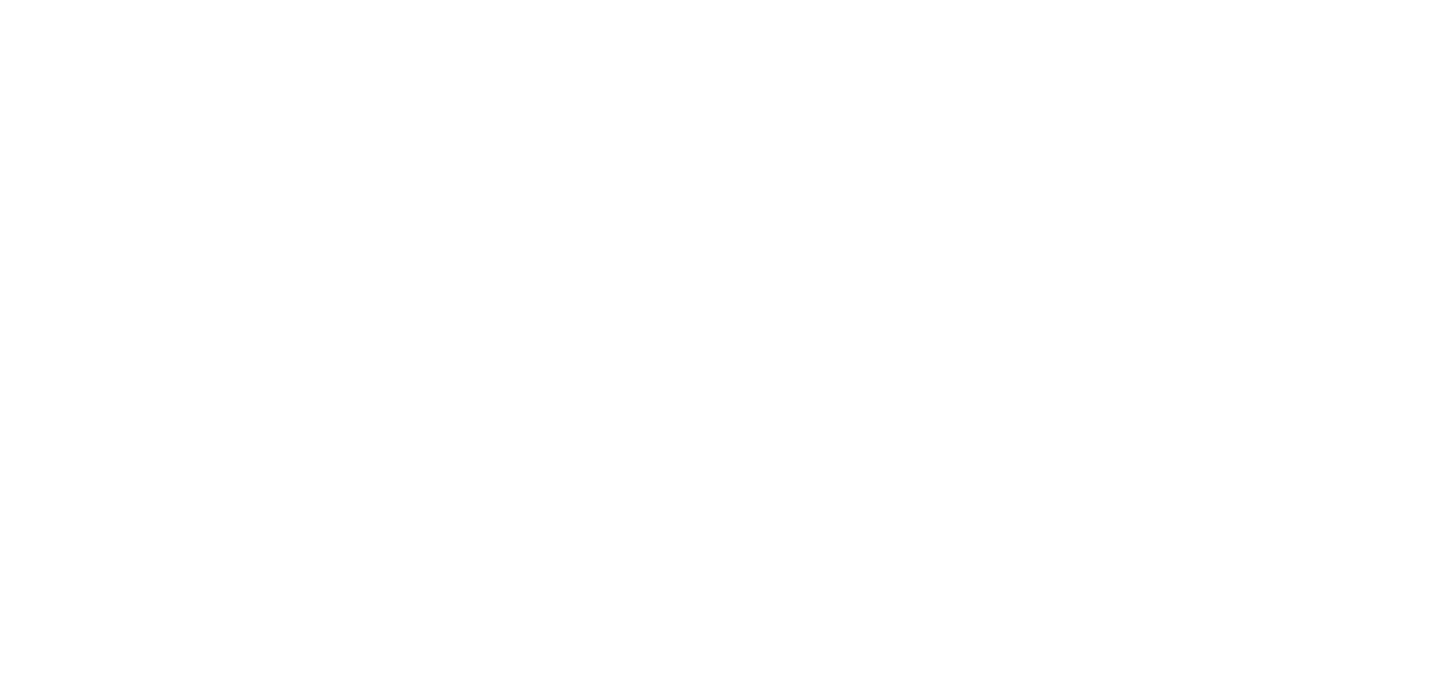 scroll, scrollTop: 0, scrollLeft: 0, axis: both 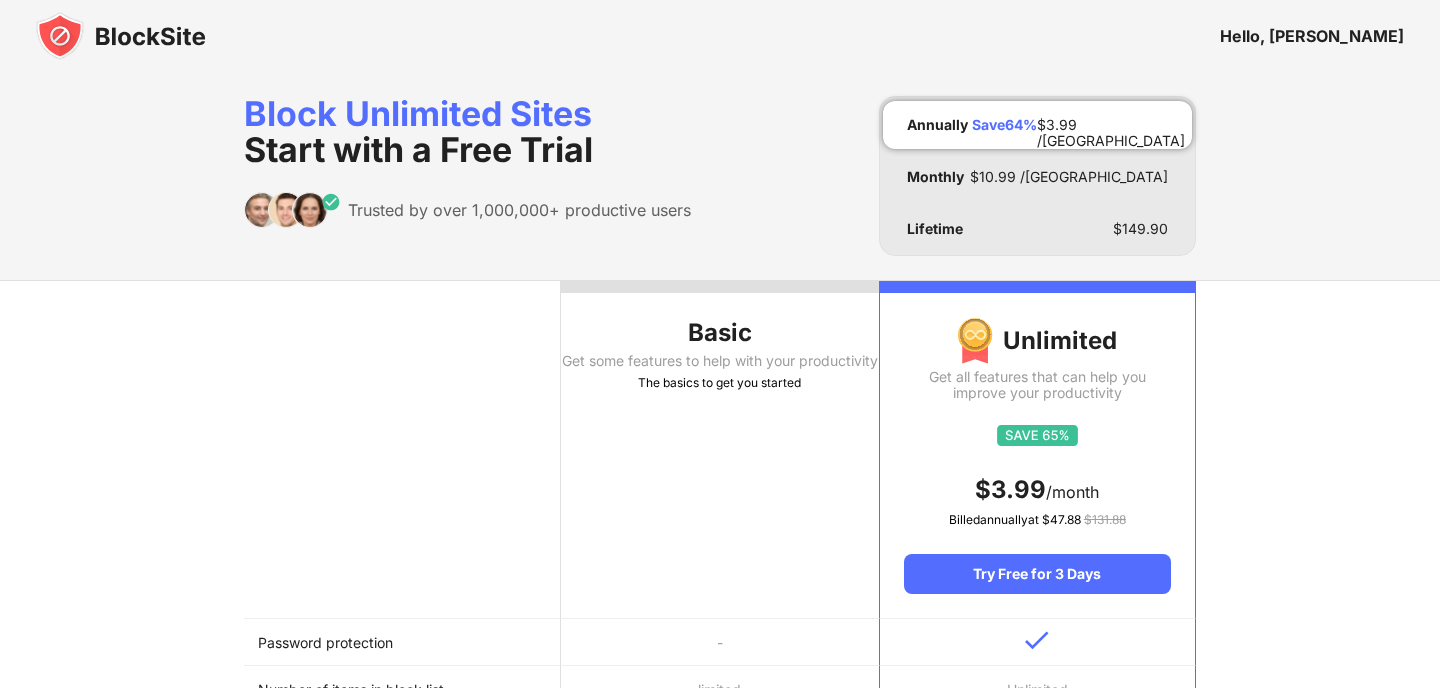 click at bounding box center (121, 36) 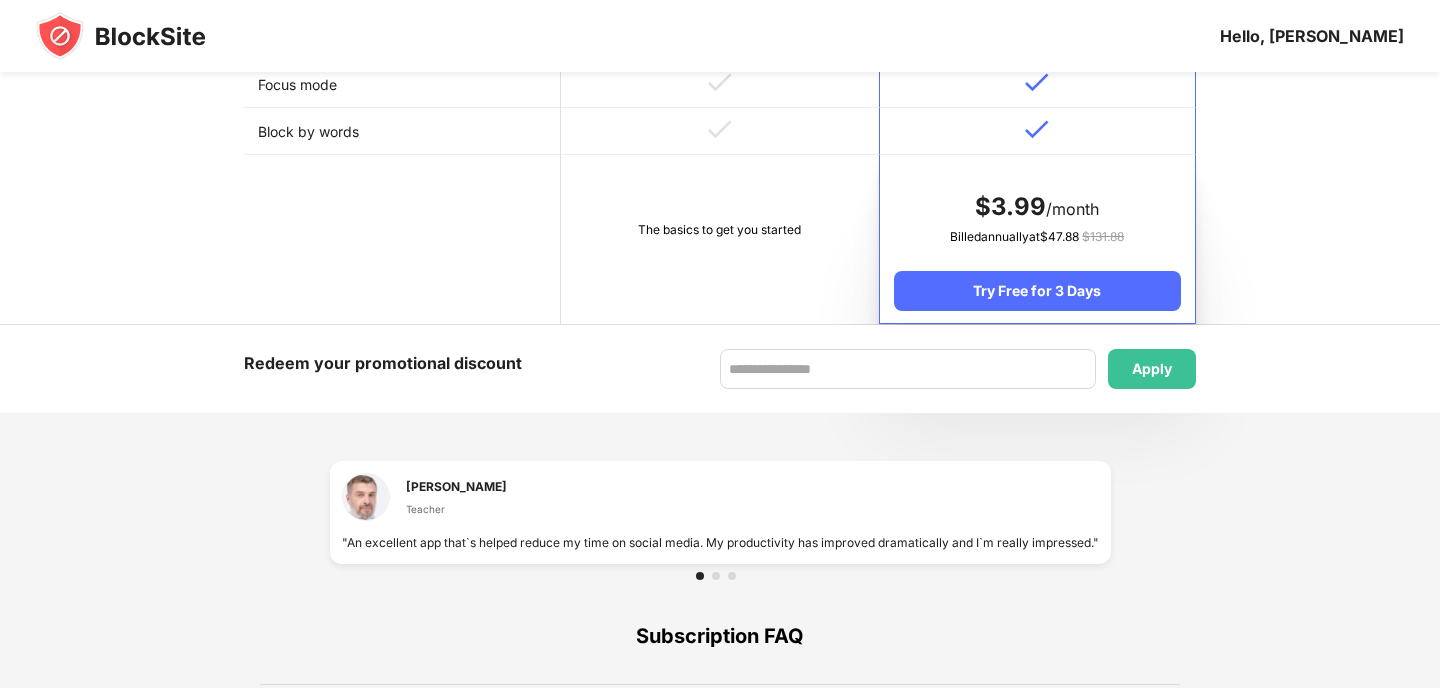 scroll, scrollTop: 1367, scrollLeft: 0, axis: vertical 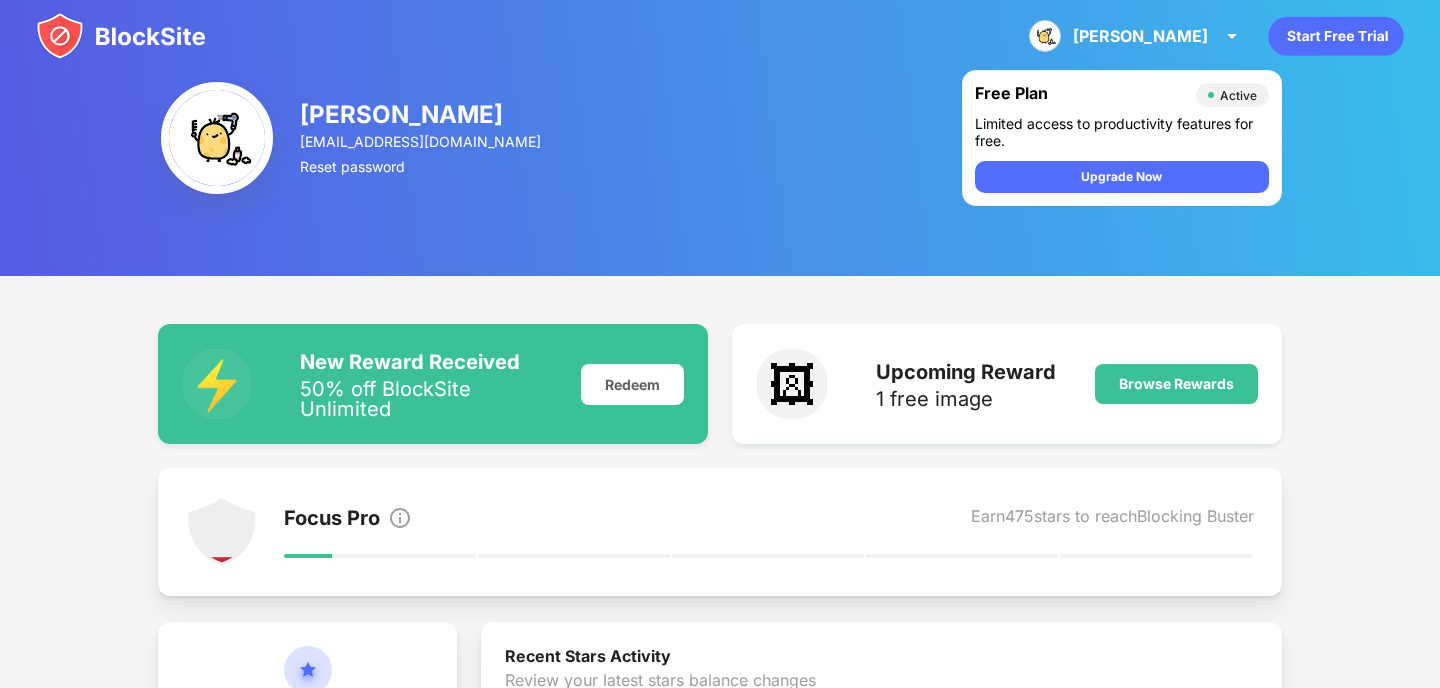 click on "🖼" at bounding box center [792, 384] 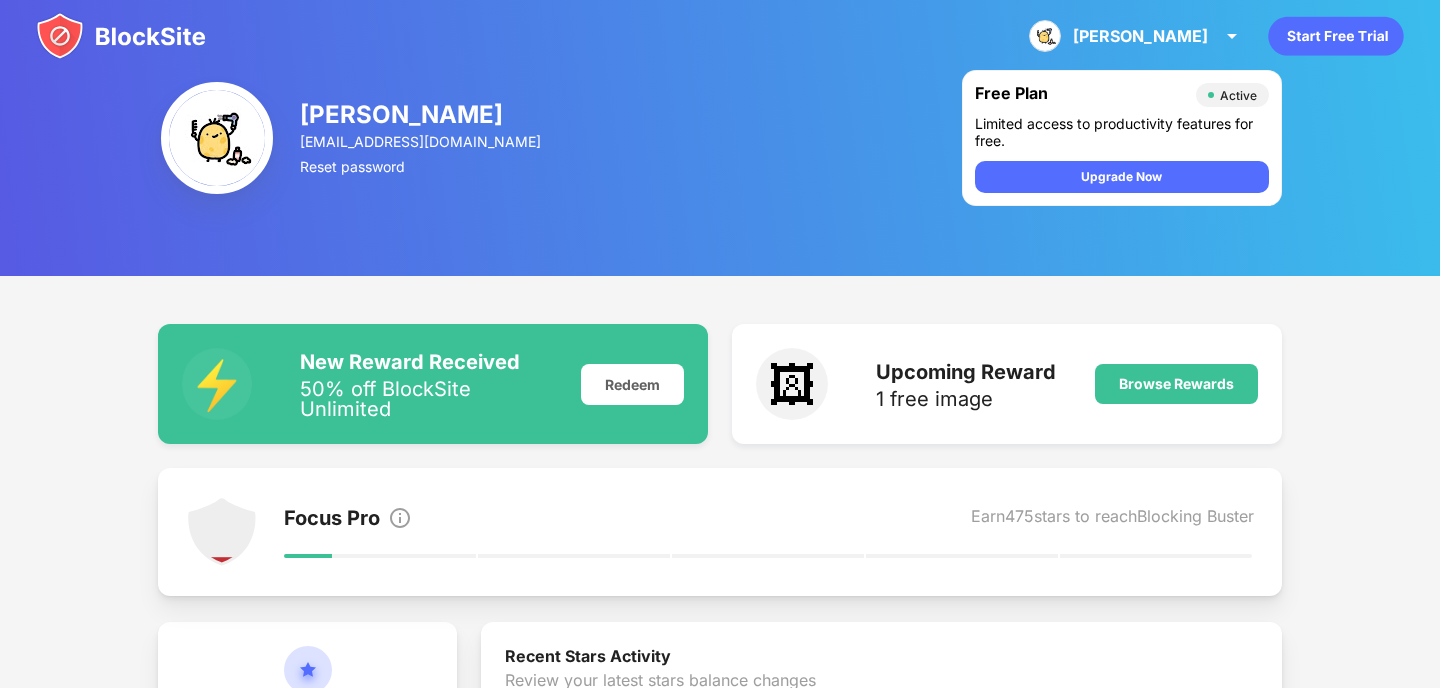 click at bounding box center [121, 36] 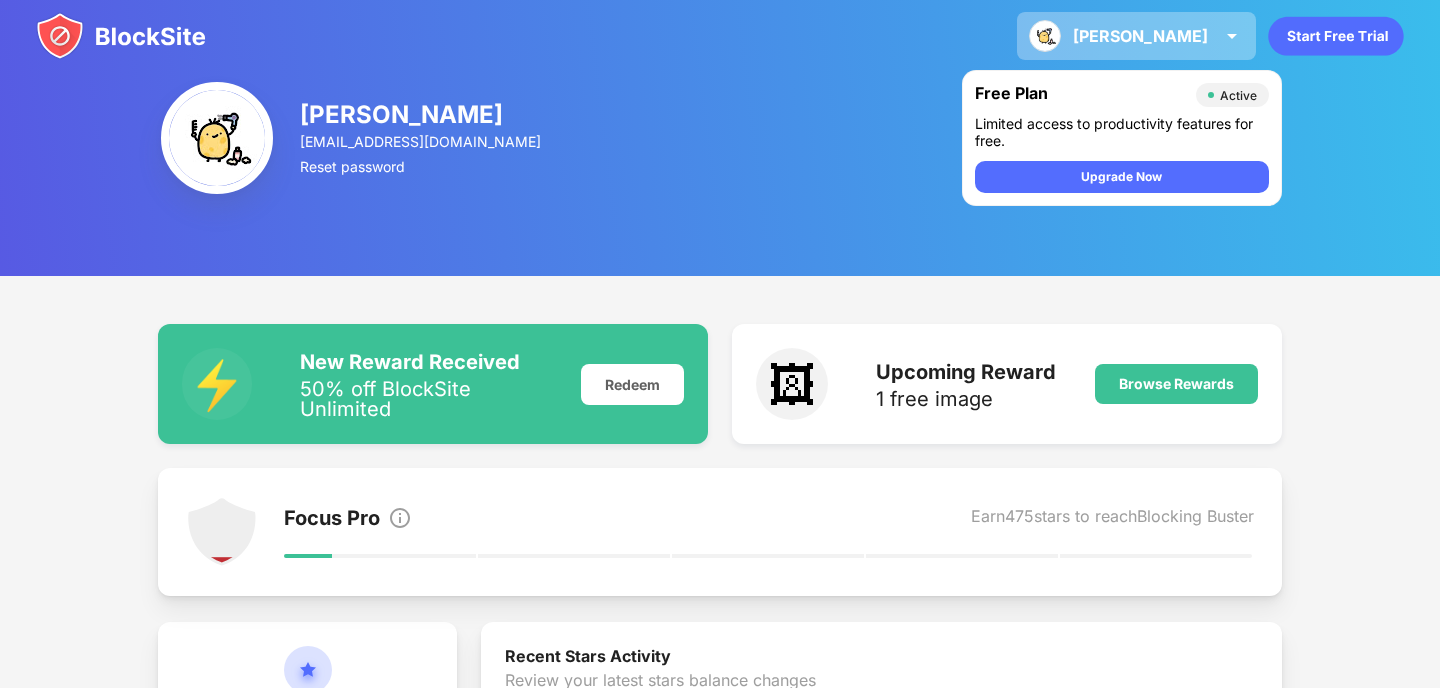 click on "Matthew Matthew View Account Insights Premium Rewards Settings Support Log Out" at bounding box center (1136, 36) 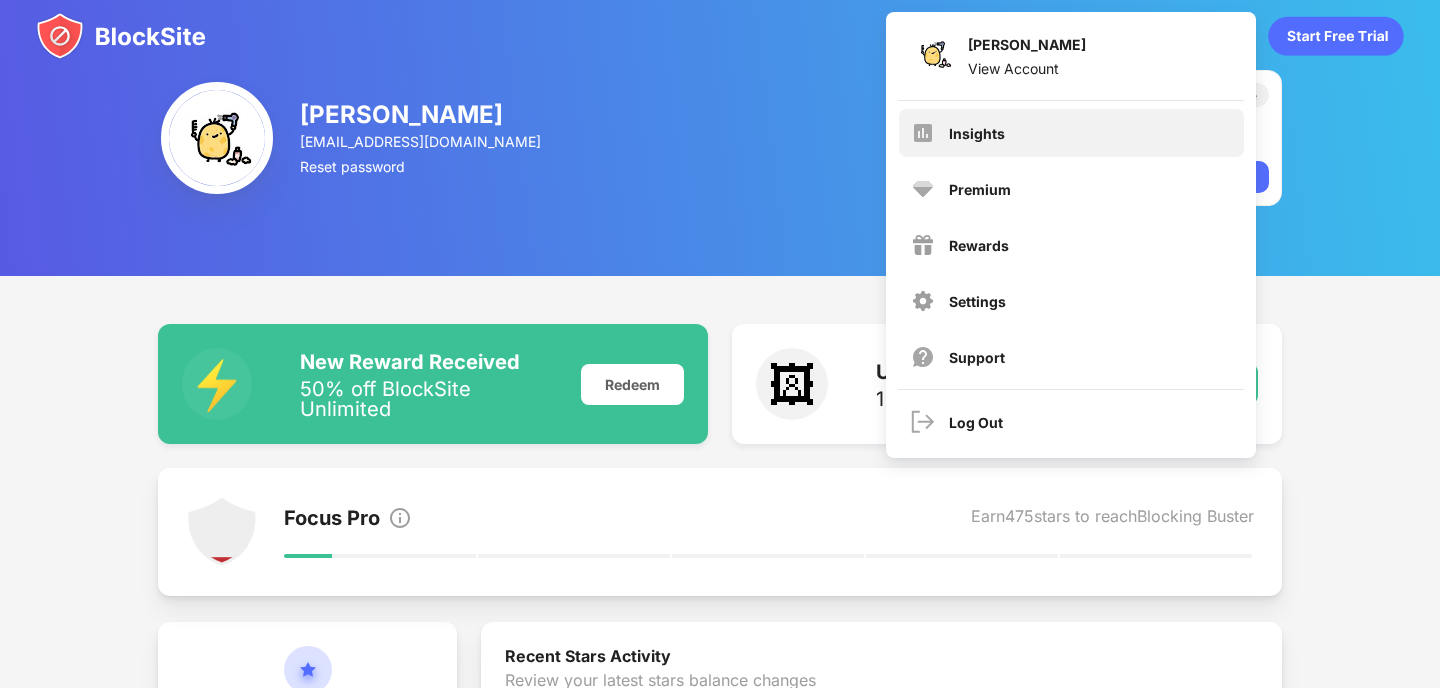 click on "Insights" at bounding box center [1071, 133] 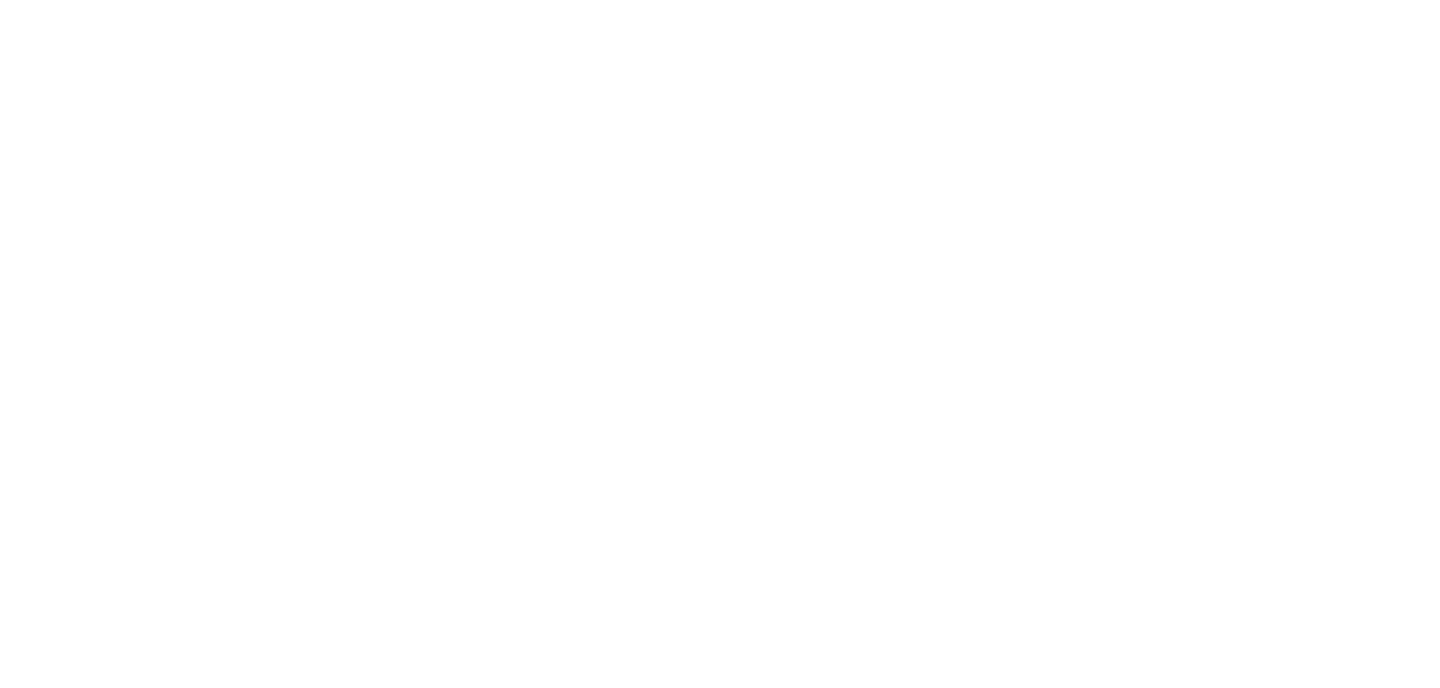 click at bounding box center [720, 0] 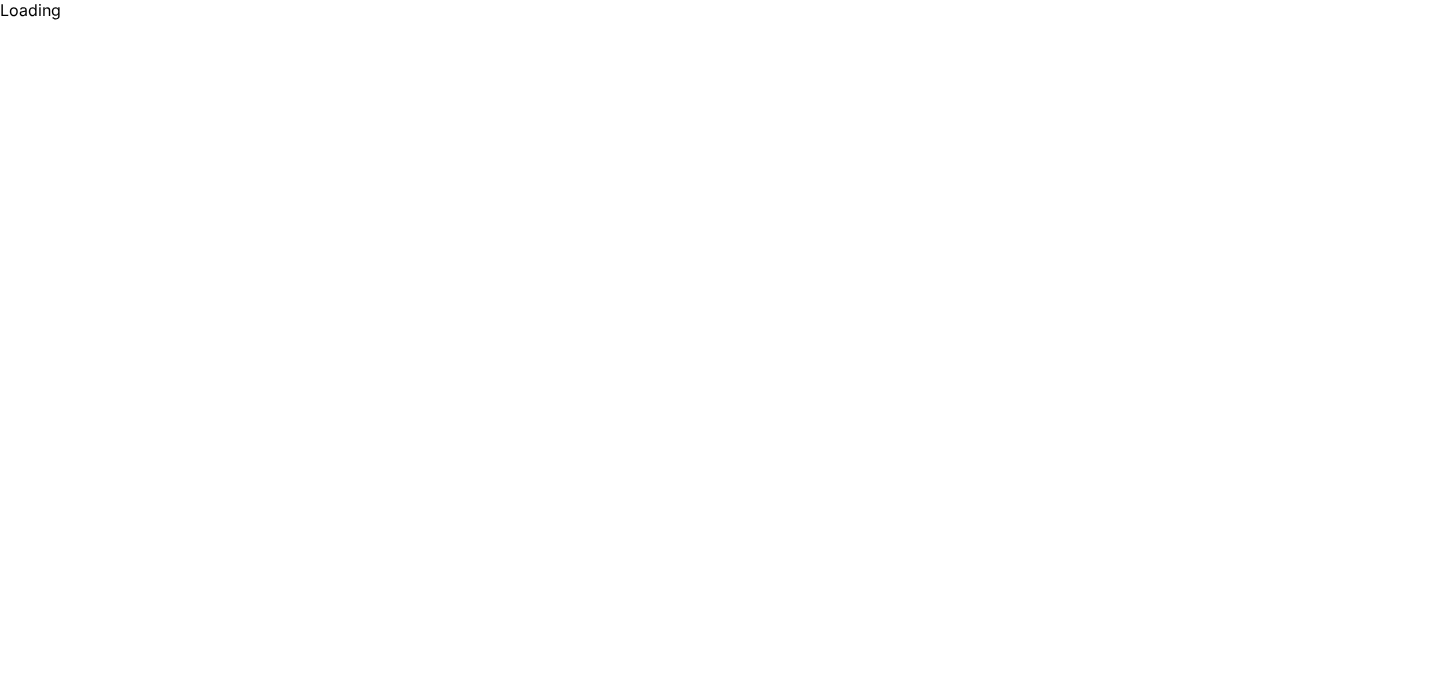 scroll, scrollTop: 0, scrollLeft: 0, axis: both 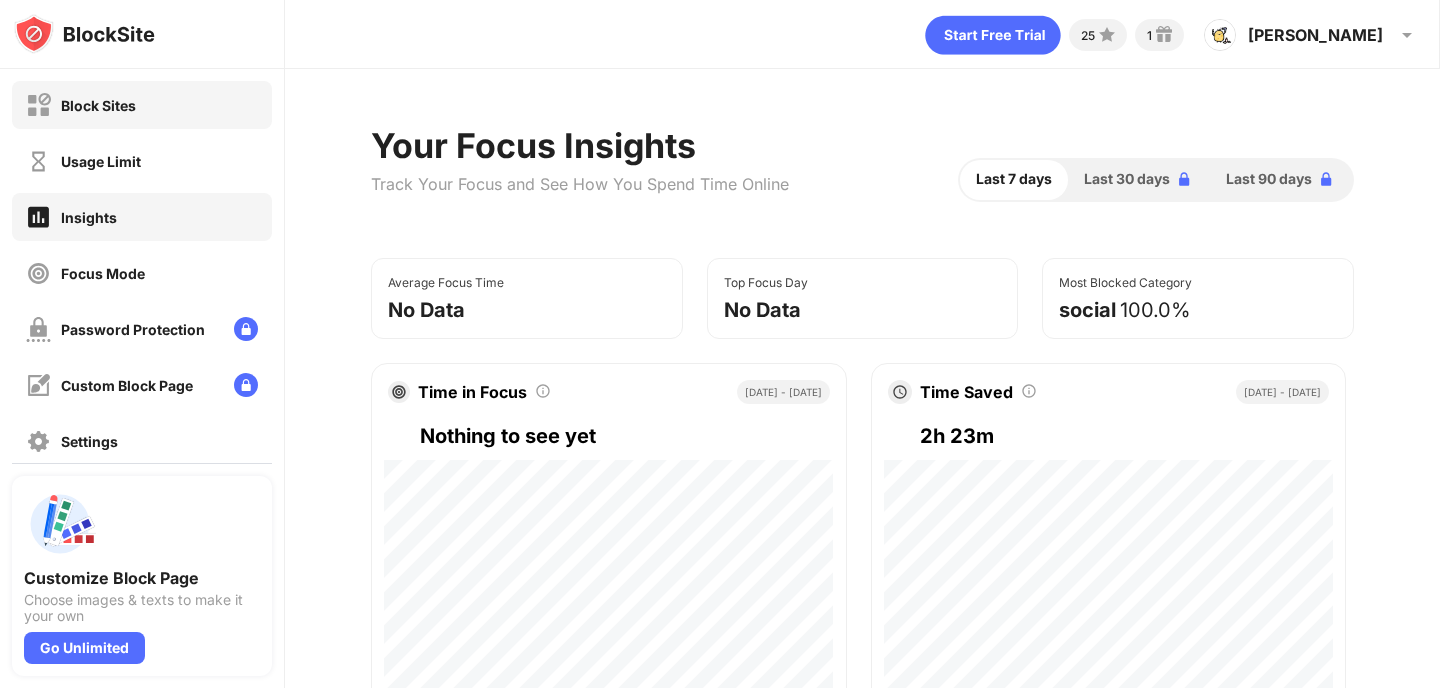 click on "Block Sites" at bounding box center (142, 105) 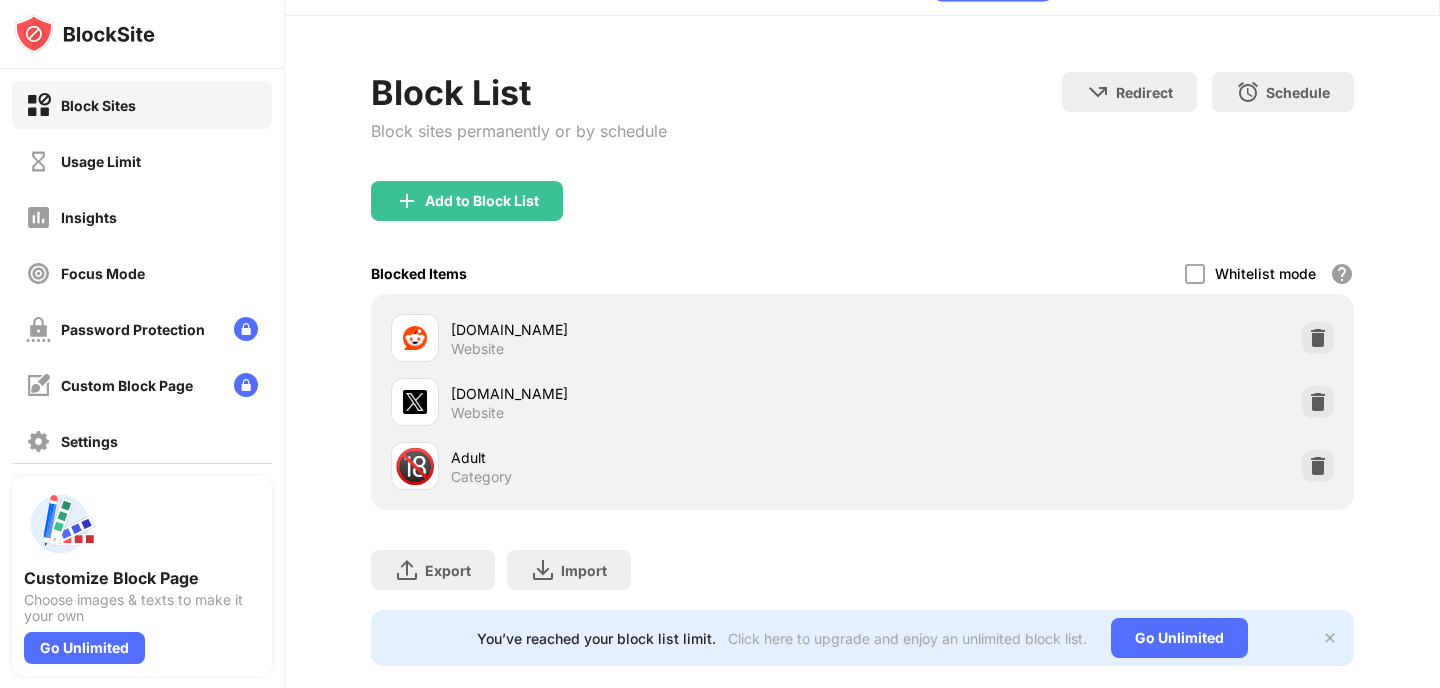 scroll, scrollTop: 86, scrollLeft: 0, axis: vertical 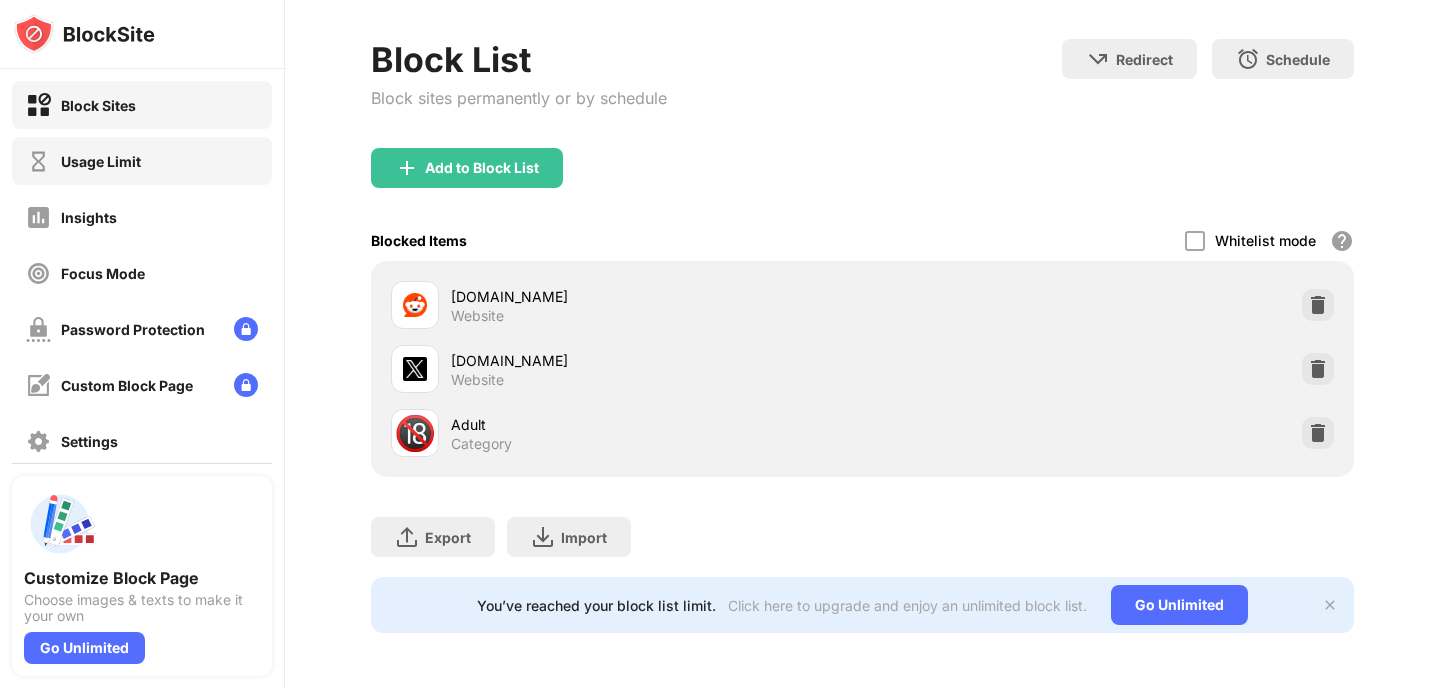click on "Usage Limit" at bounding box center [142, 161] 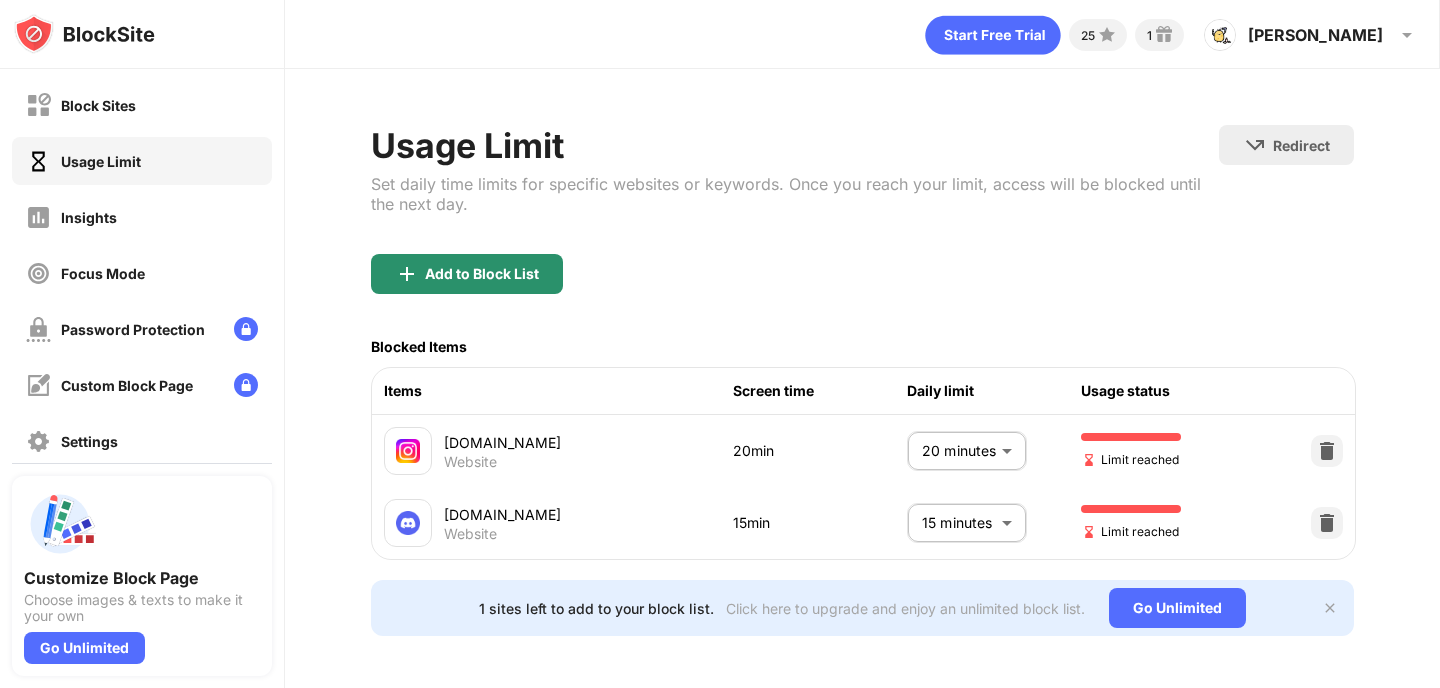 scroll, scrollTop: 11, scrollLeft: 0, axis: vertical 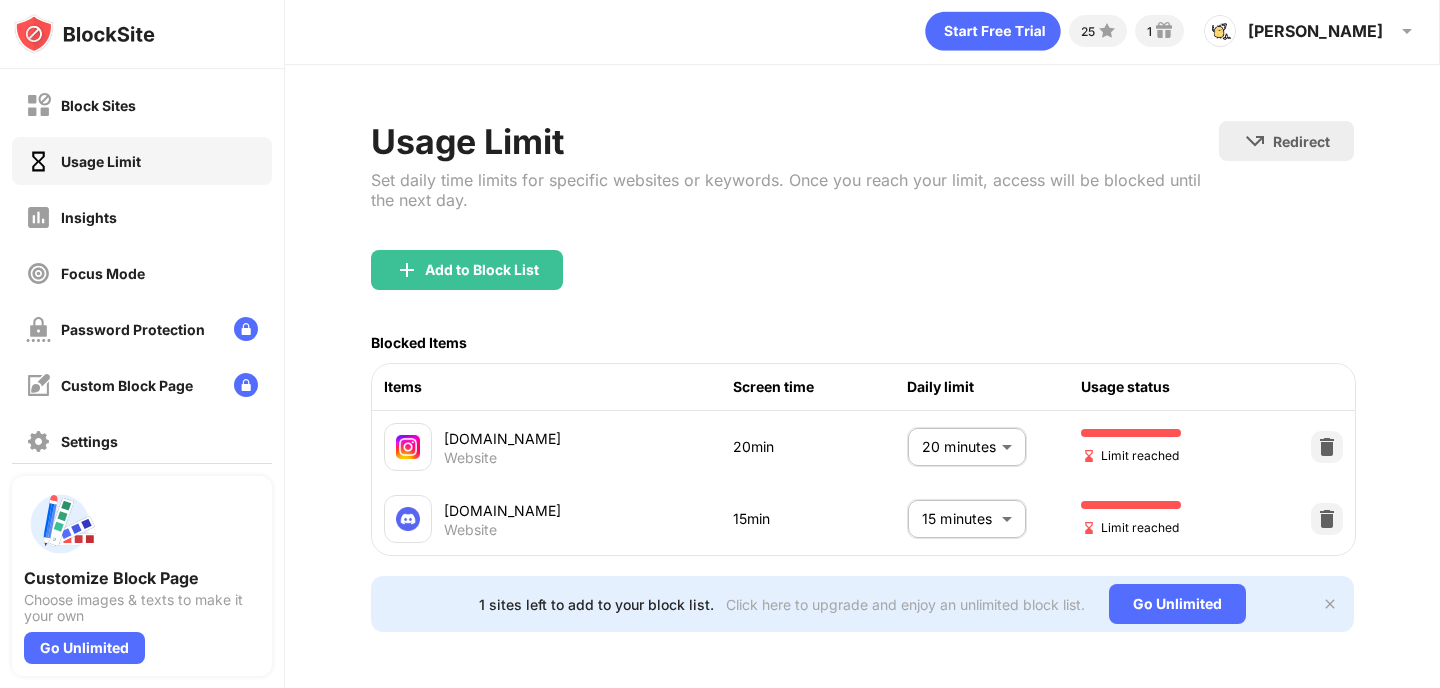 click on "Block Sites Usage Limit Insights Focus Mode Password Protection Custom Block Page Settings About Blocking Sync with other devices Disabled Customize Block Page Choose images & texts to make it your own Go Unlimited 25 1 Matthew Matthew View Account Insights Premium Rewards Settings Support Log Out Usage Limit Set daily time limits for specific websites or keywords. Once you reach your limit, access will be blocked until the next day. Redirect Choose a site to be redirected to when blocking is active Add to Block List Blocked Items Items Screen time Daily limit Usage status instagram.com Website 20min 20 minutes ** ​ Limit reached discord.com Website 15min 15 minutes ** ​ Limit reached 1 sites left to add to your block list. Click here to upgrade and enjoy an unlimited block list. Go Unlimited" at bounding box center (720, 344) 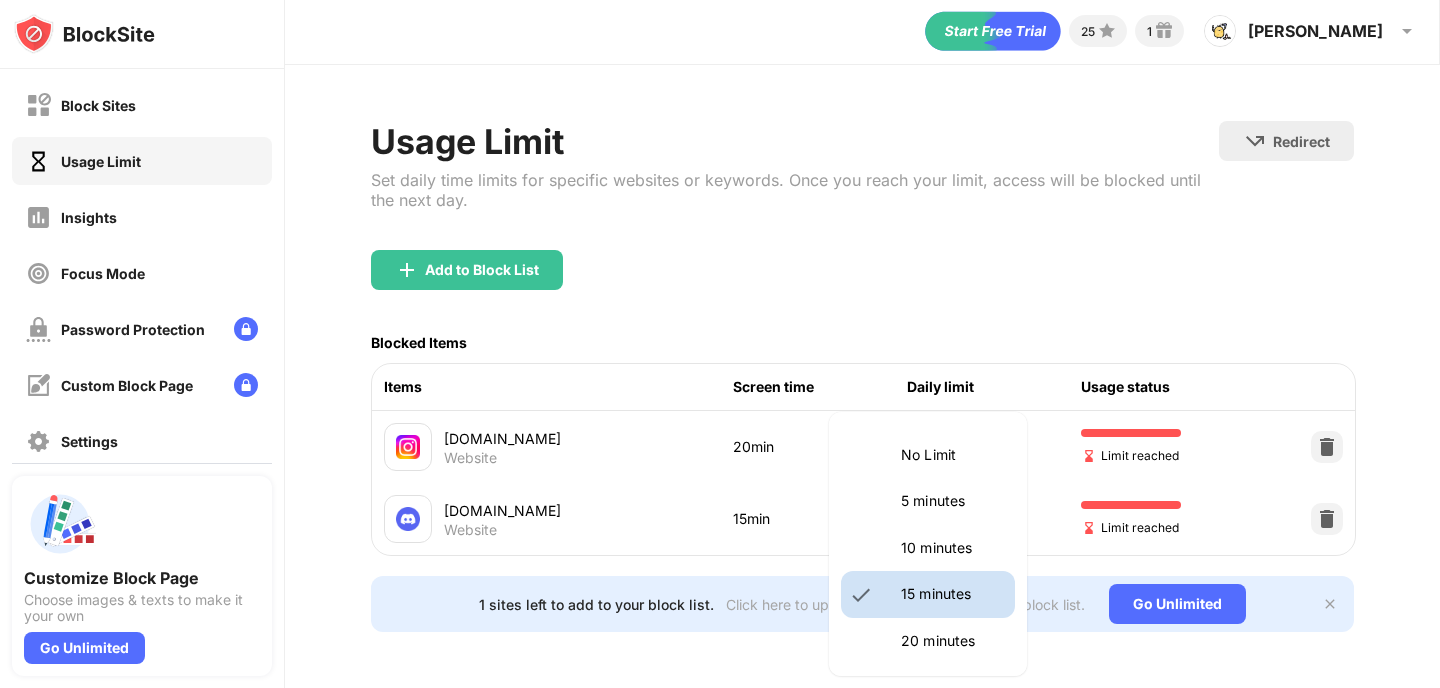 click on "20 minutes" at bounding box center (952, 641) 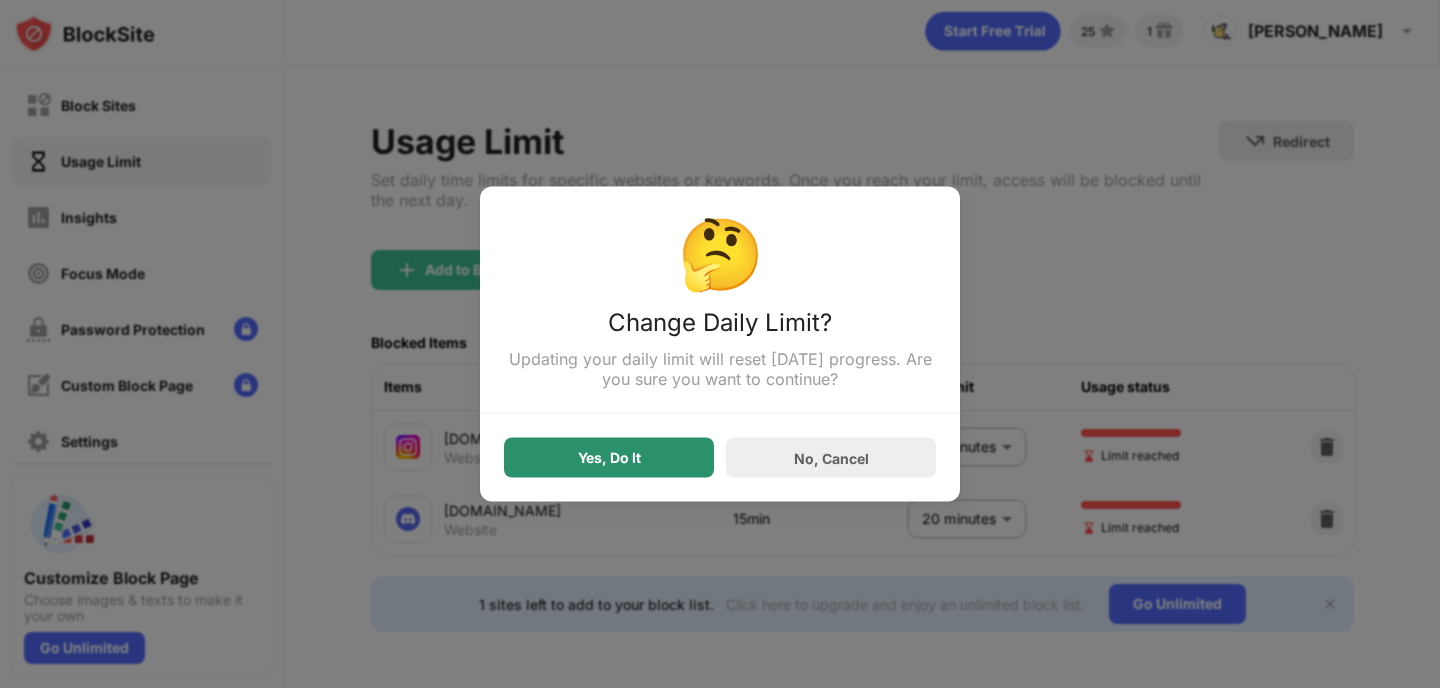 click on "Yes, Do It" at bounding box center [609, 458] 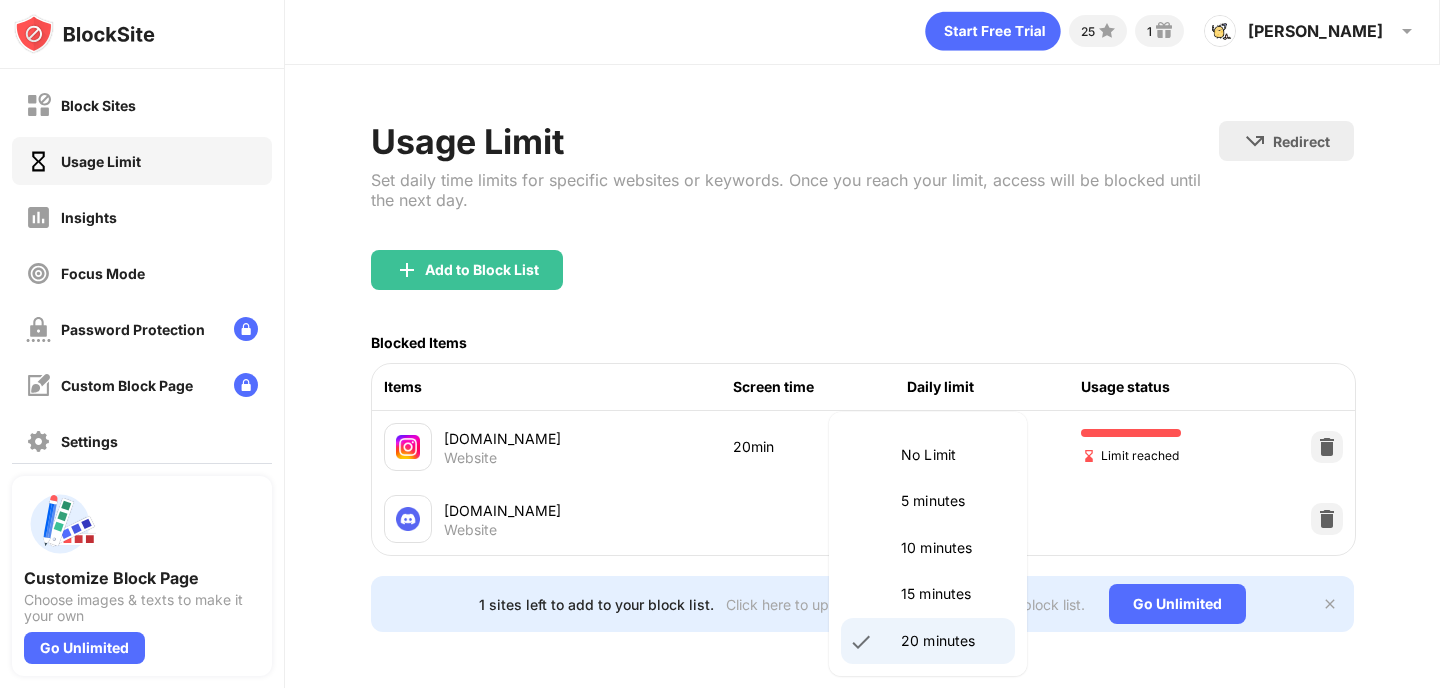 click on "Block Sites Usage Limit Insights Focus Mode Password Protection Custom Block Page Settings About Blocking Sync with other devices Disabled Customize Block Page Choose images & texts to make it your own Go Unlimited 25 1 Matthew Matthew View Account Insights Premium Rewards Settings Support Log Out Usage Limit Set daily time limits for specific websites or keywords. Once you reach your limit, access will be blocked until the next day. Redirect Choose a site to be redirected to when blocking is active Add to Block List Blocked Items Items Screen time Daily limit Usage status instagram.com Website 20min 20 minutes ** ​ Limit reached discord.com Website 20 minutes ** ​ 1 sites left to add to your block list. Click here to upgrade and enjoy an unlimited block list. Go Unlimited
No Limit 5 minutes 10 minutes 15 minutes 20 minutes 25 minutes 30 minutes 35 minutes 40 minutes 45 minutes 50 minutes 55 minutes 60 minutes 1.5 hours 2 hours 2.5 hours 3 hours 3.5 hours 4 hours 4.5 hours 5 hours 5.5 hours" at bounding box center [720, 344] 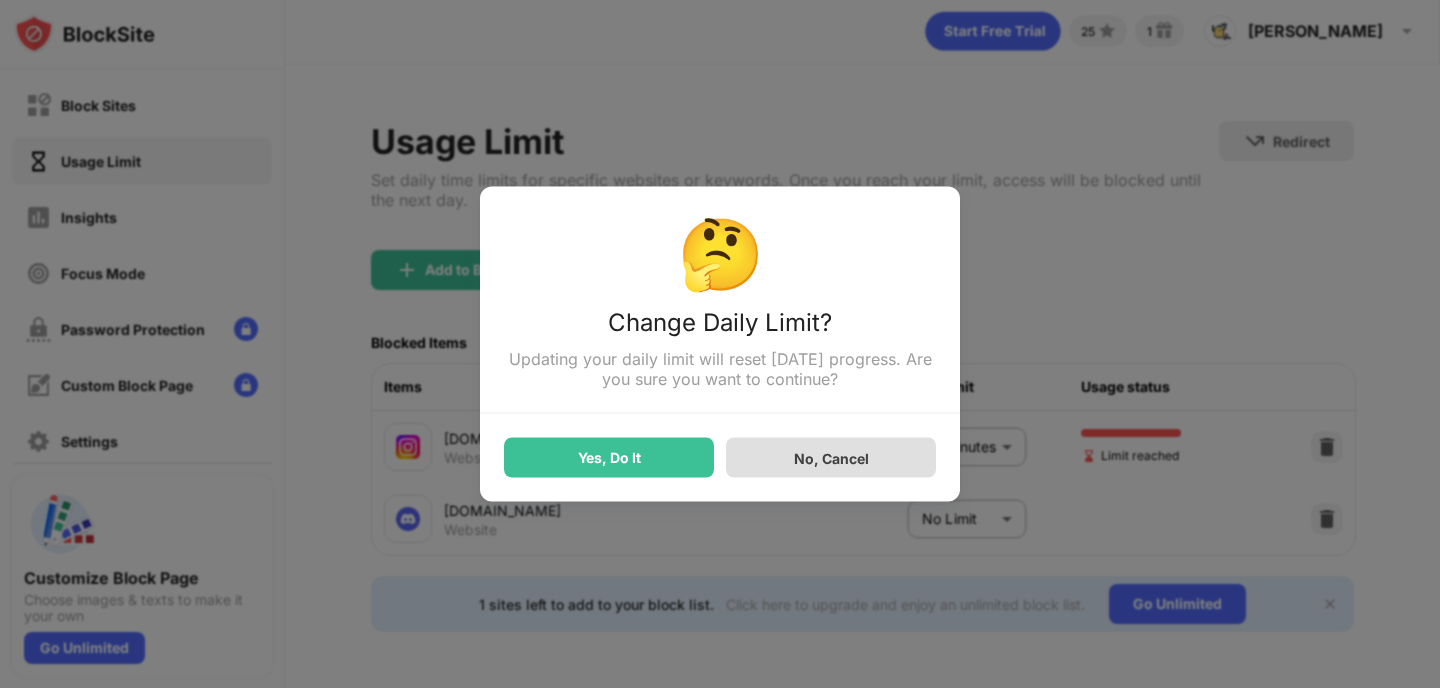 click on "Yes, Do It" at bounding box center [609, 458] 